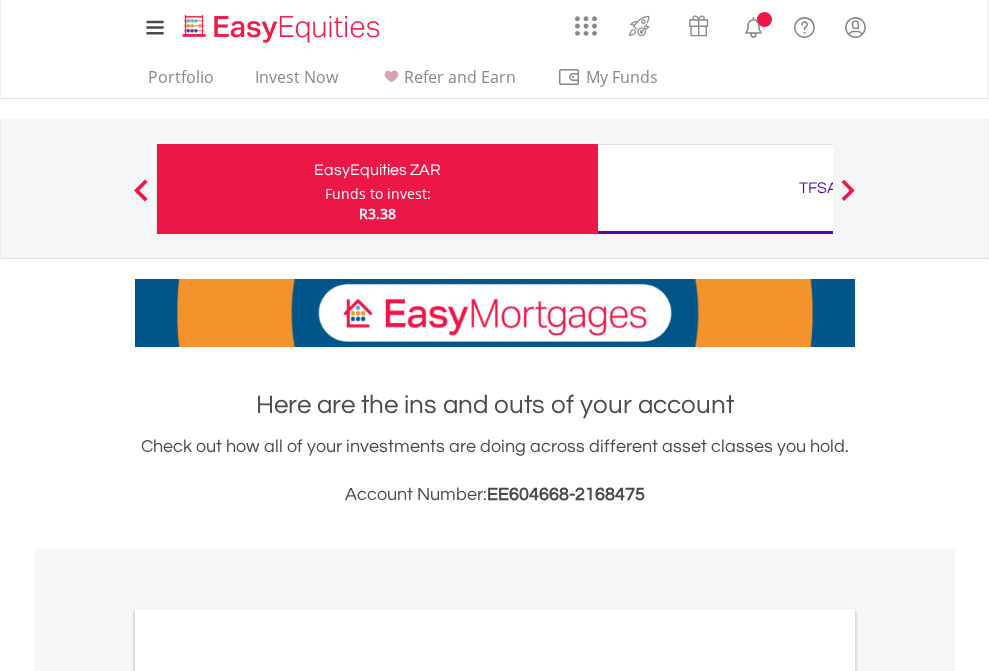 scroll, scrollTop: 0, scrollLeft: 0, axis: both 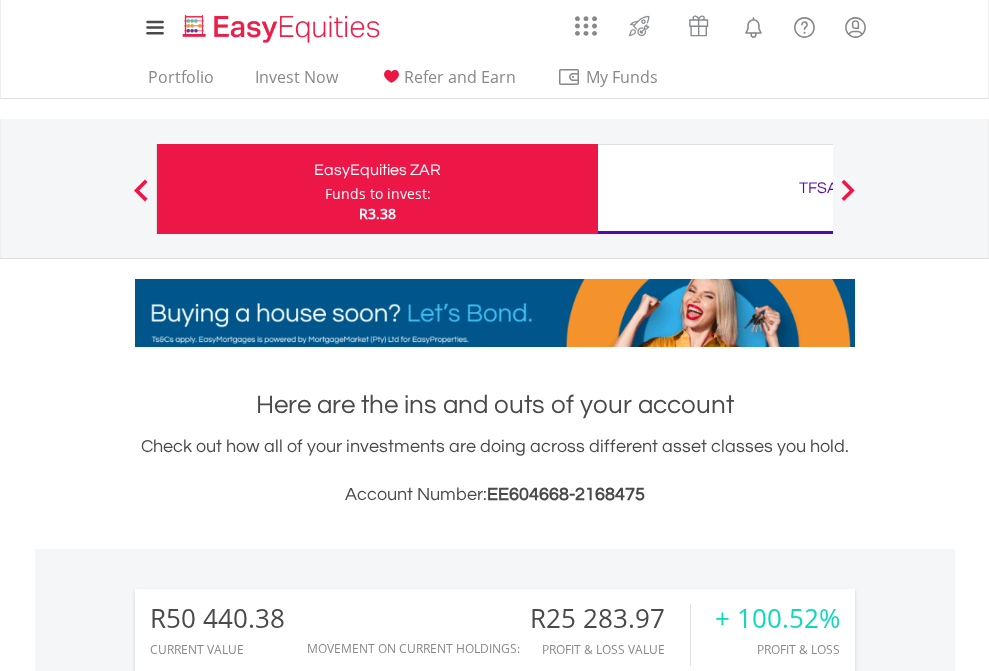 click on "Funds to invest:" at bounding box center (378, 194) 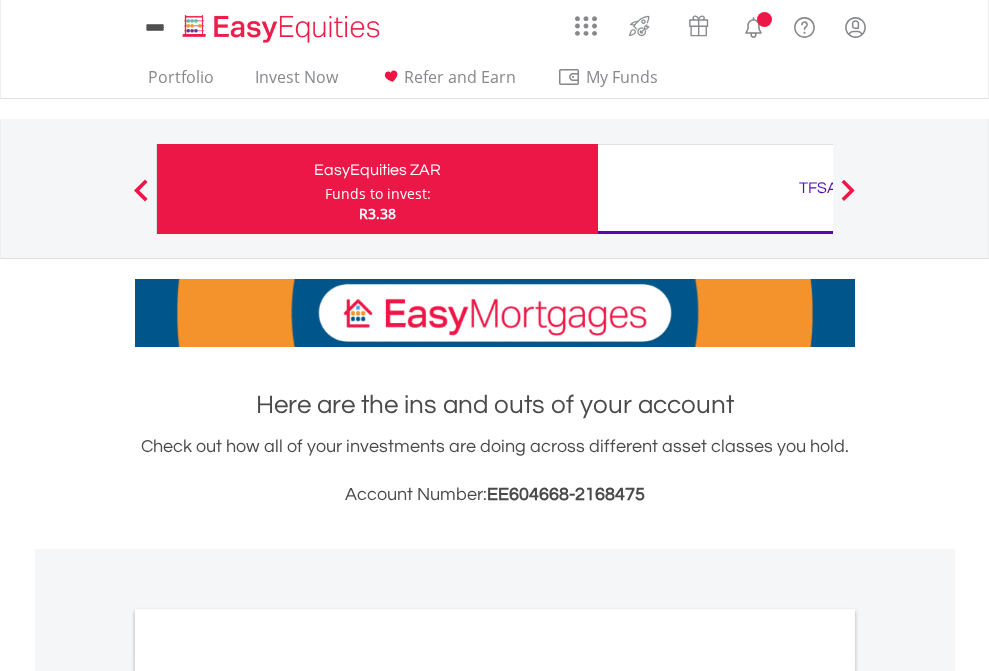 scroll, scrollTop: 0, scrollLeft: 0, axis: both 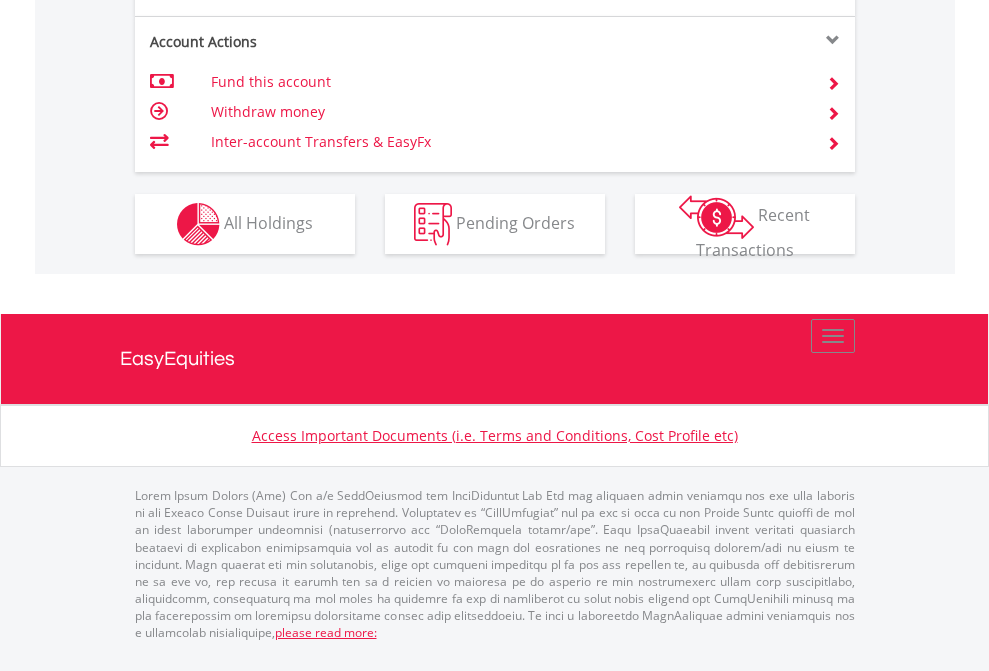 click on "Investment types" at bounding box center (706, -337) 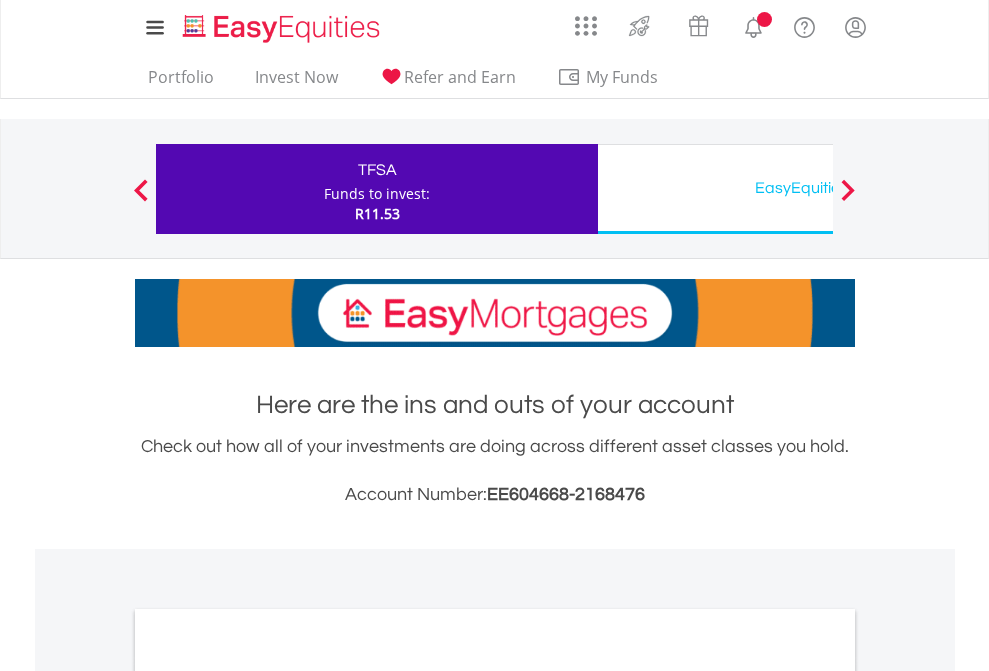 scroll, scrollTop: 0, scrollLeft: 0, axis: both 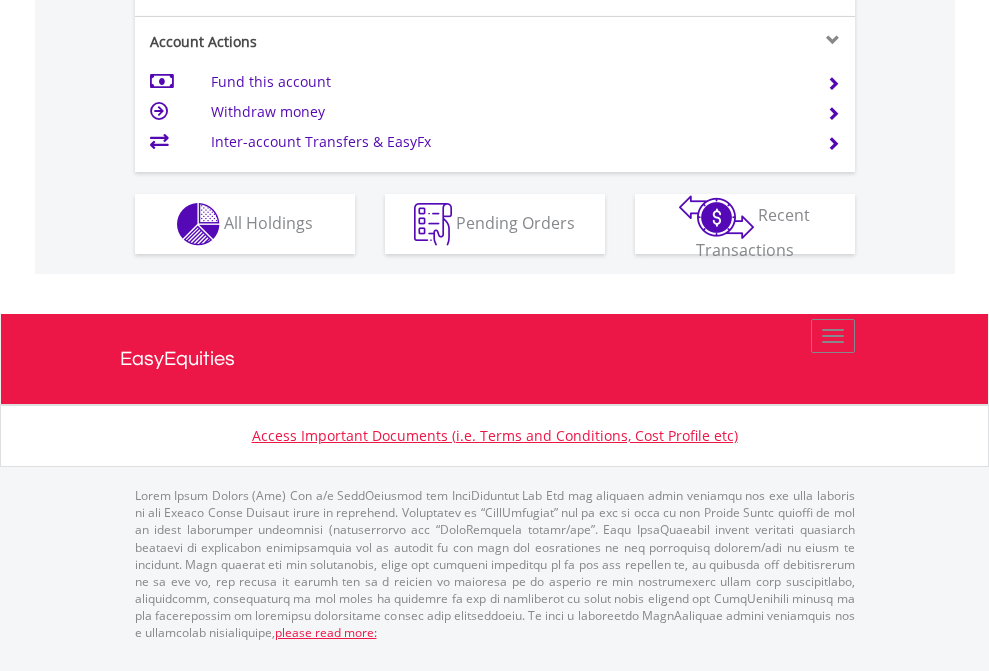 click on "Investment types" at bounding box center [706, -337] 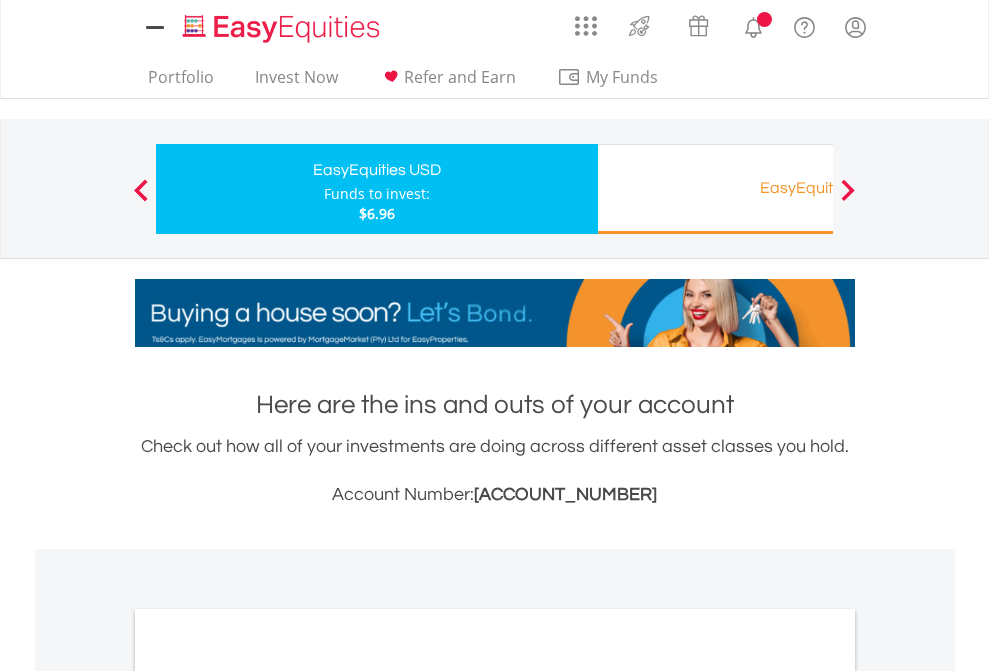 scroll, scrollTop: 0, scrollLeft: 0, axis: both 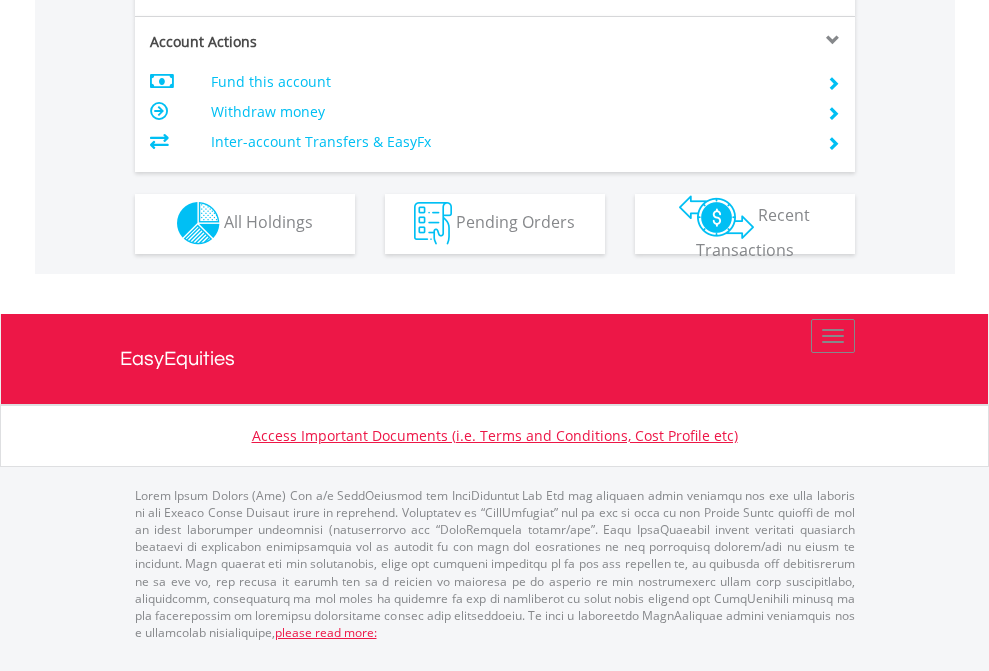 click on "Investment types" at bounding box center [706, -337] 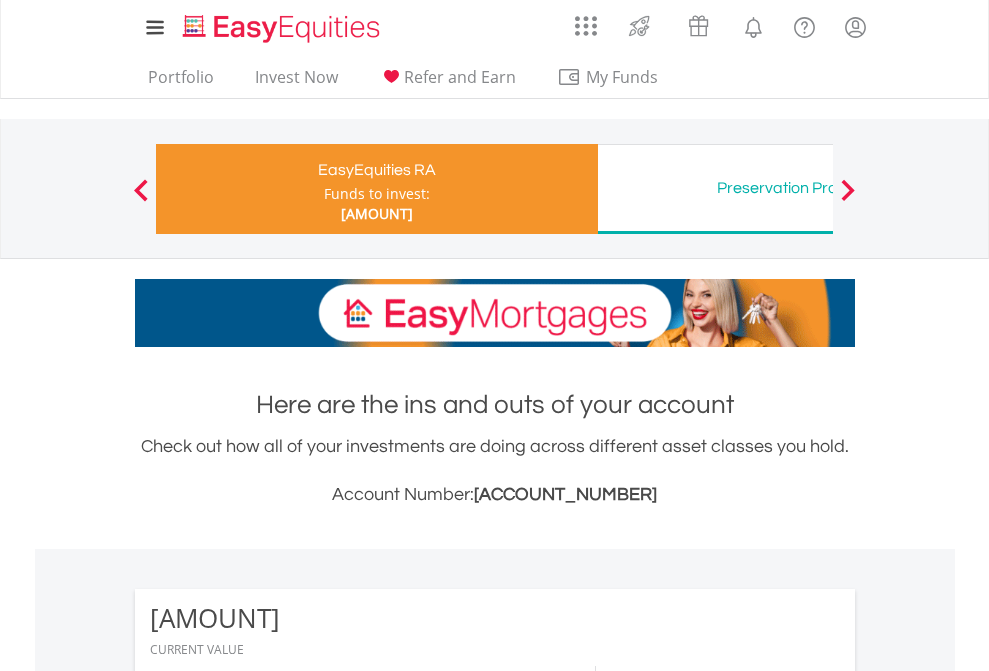 scroll, scrollTop: 1342, scrollLeft: 0, axis: vertical 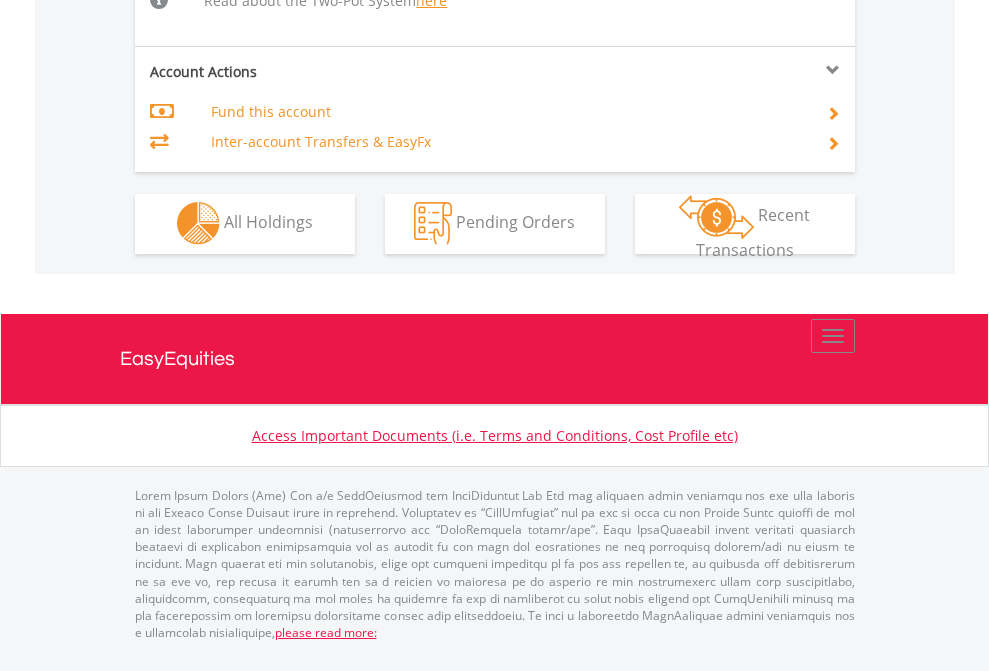 click on "Investment types" at bounding box center [706, -498] 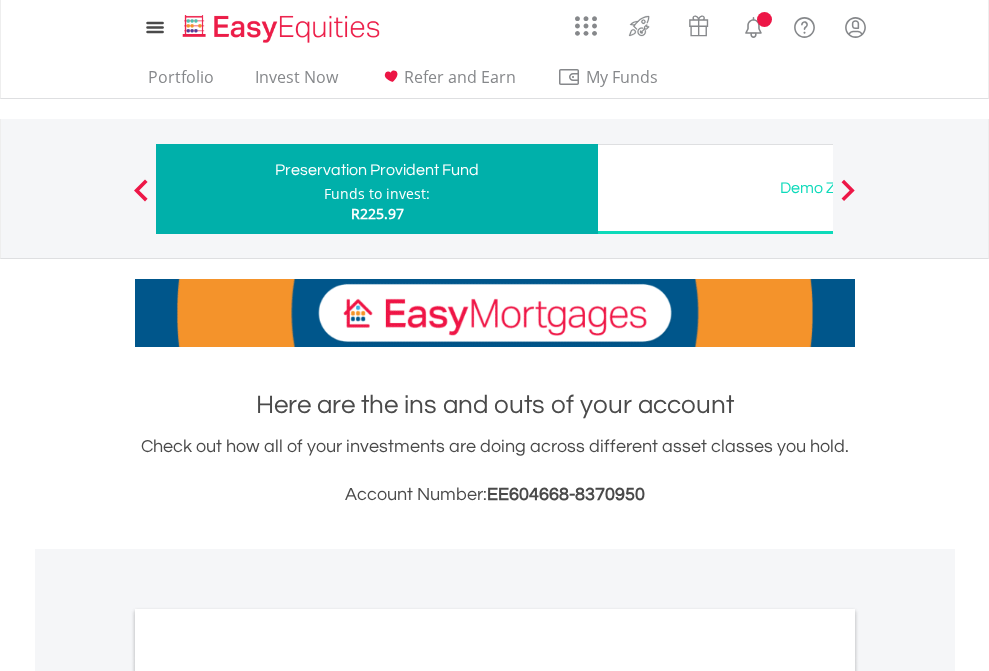 scroll, scrollTop: 0, scrollLeft: 0, axis: both 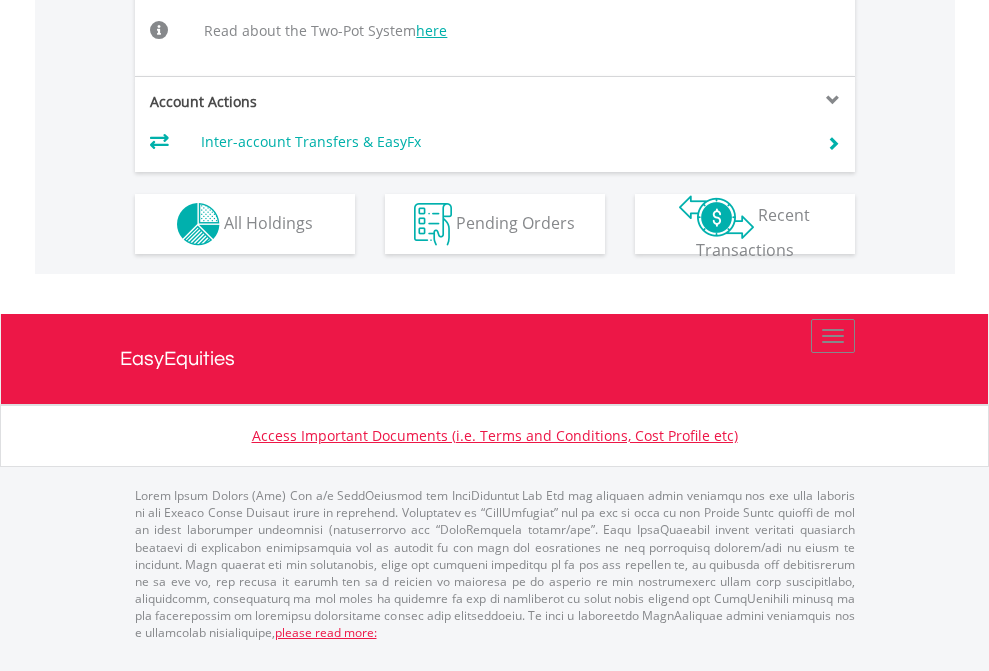 click on "Investment types" at bounding box center (706, -468) 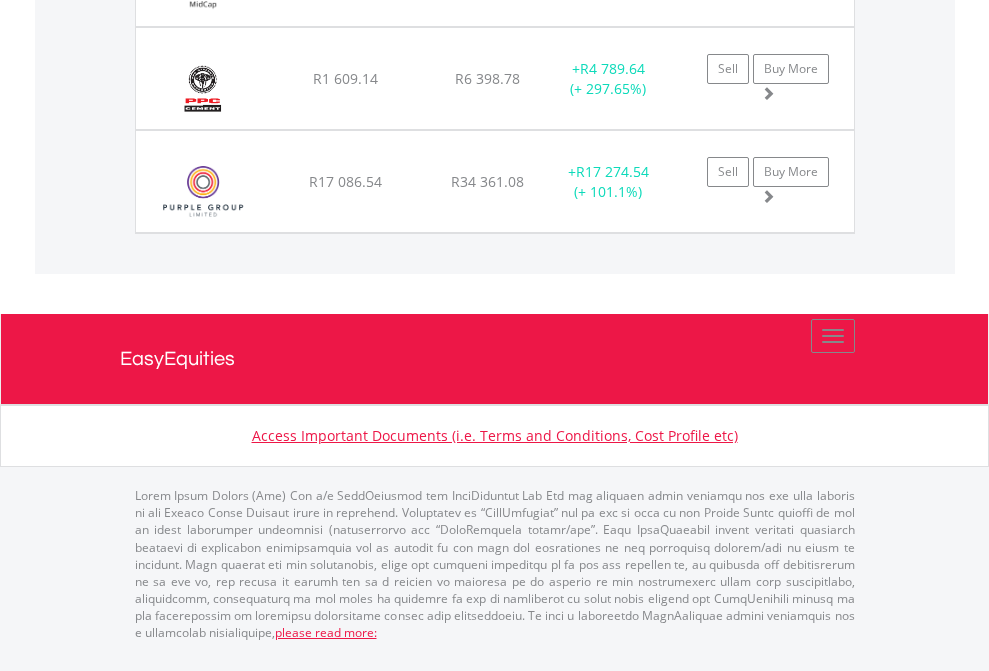 scroll, scrollTop: 2265, scrollLeft: 0, axis: vertical 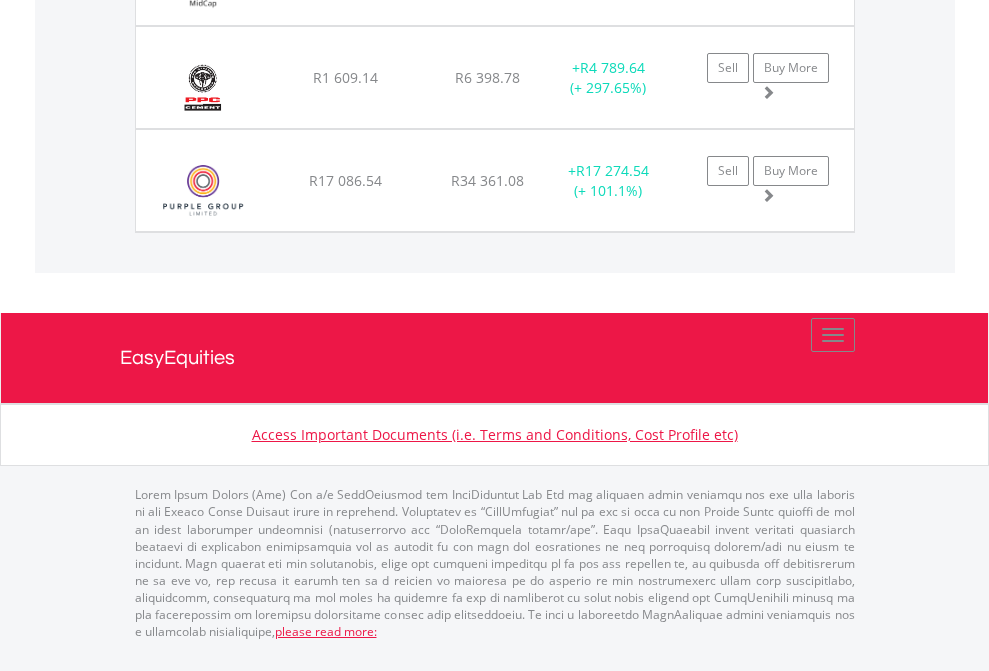 click on "TFSA" at bounding box center (818, -1585) 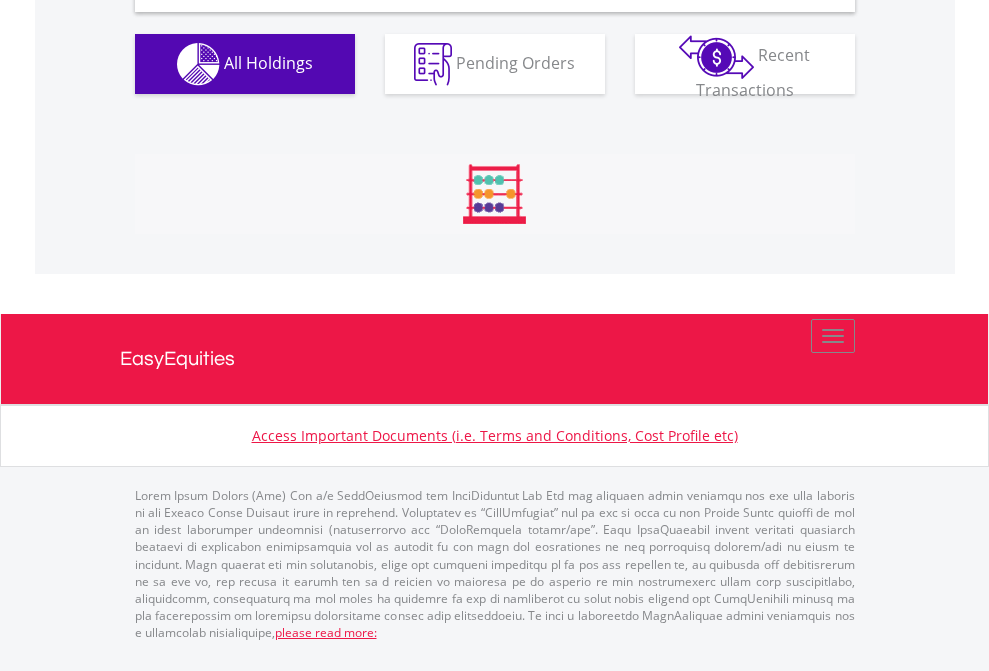 scroll, scrollTop: 1933, scrollLeft: 0, axis: vertical 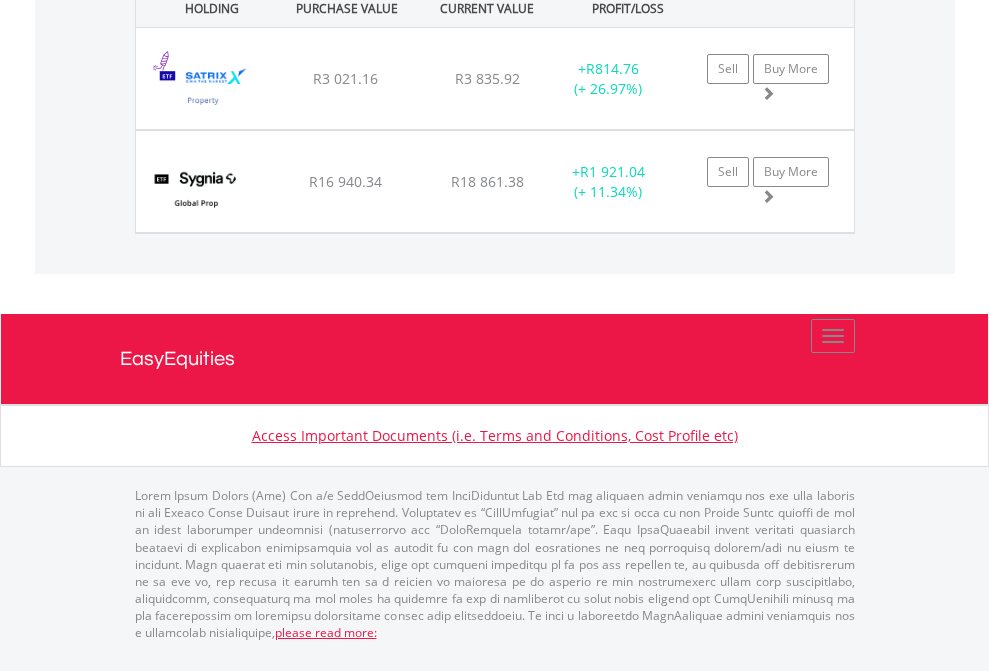 click on "EasyEquities USD" at bounding box center (818, -1071) 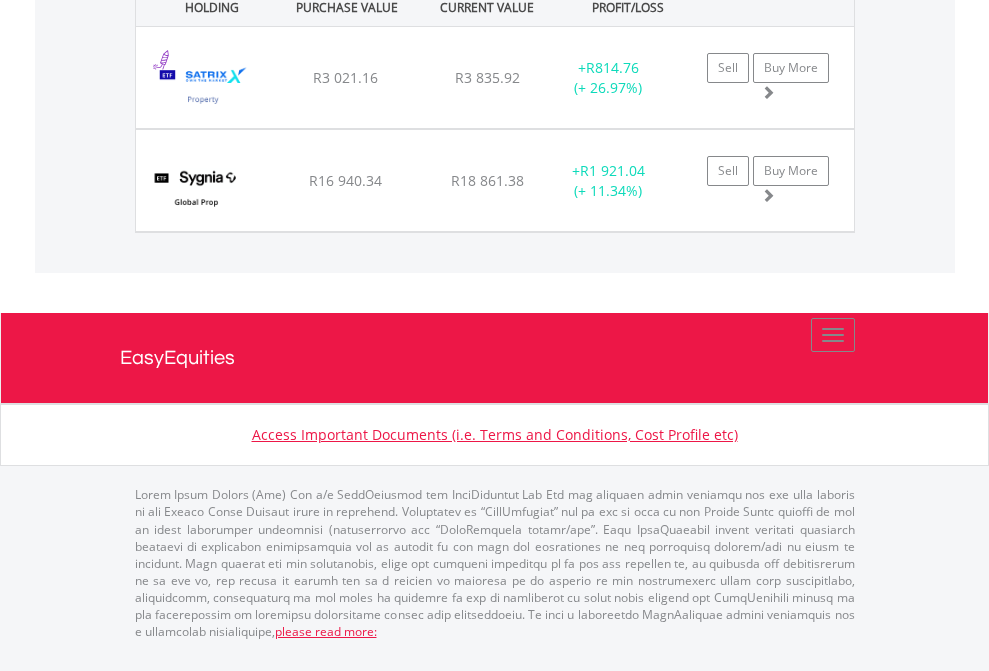 scroll, scrollTop: 144, scrollLeft: 0, axis: vertical 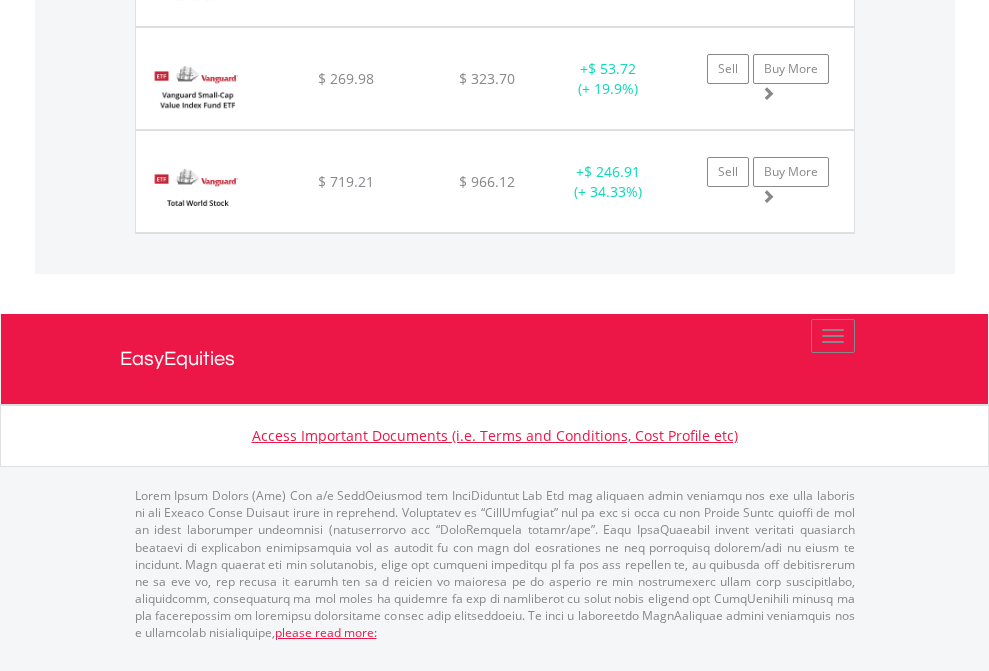click on "EasyEquities RA" at bounding box center [818, -1483] 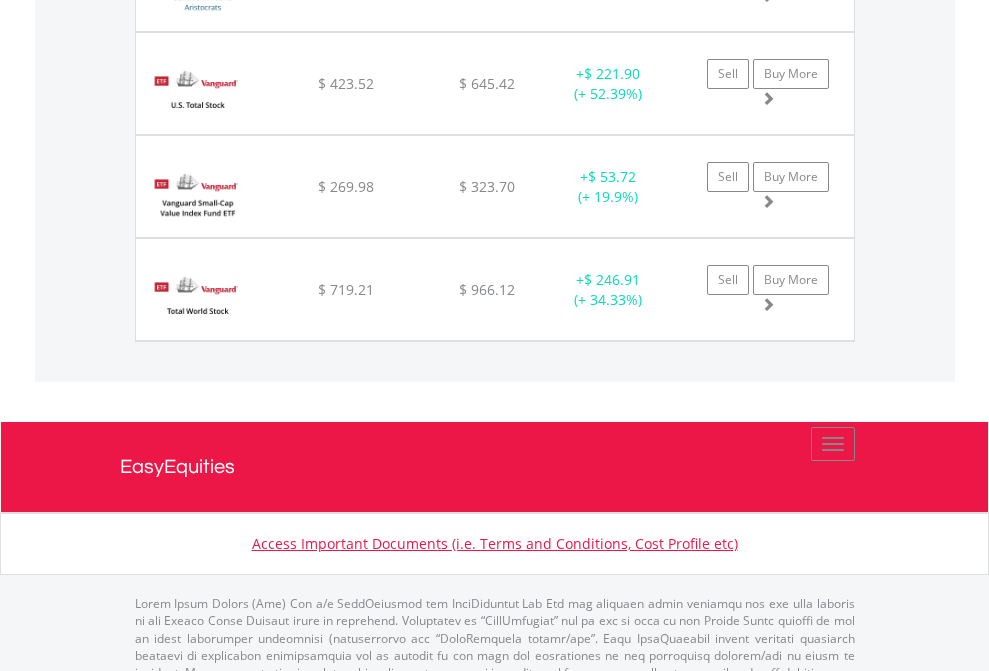 scroll, scrollTop: 144, scrollLeft: 0, axis: vertical 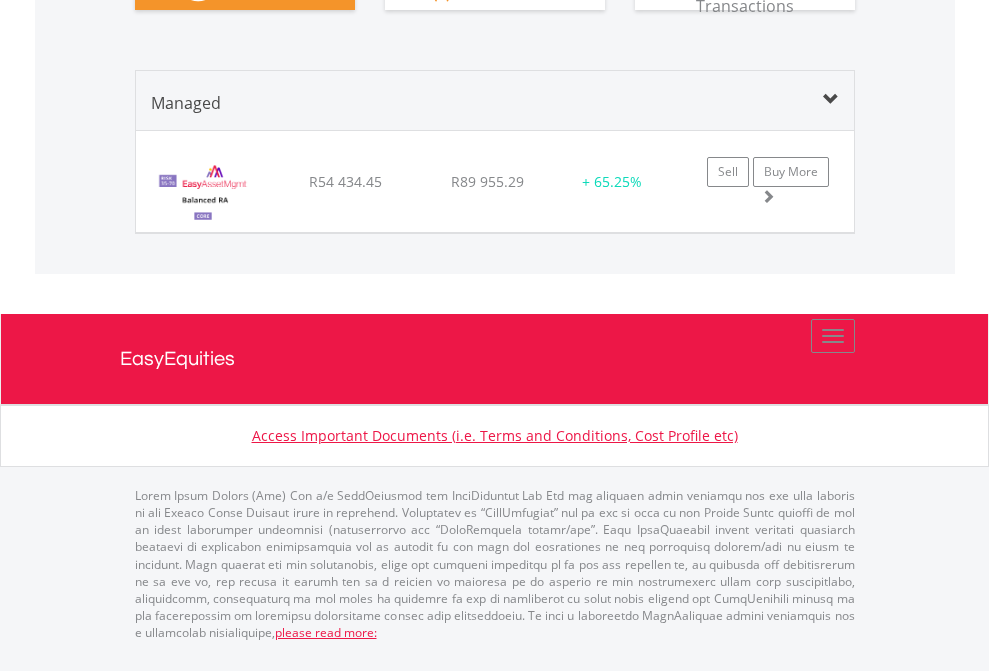 click on "Preservation Provident Fund" at bounding box center [818, -1091] 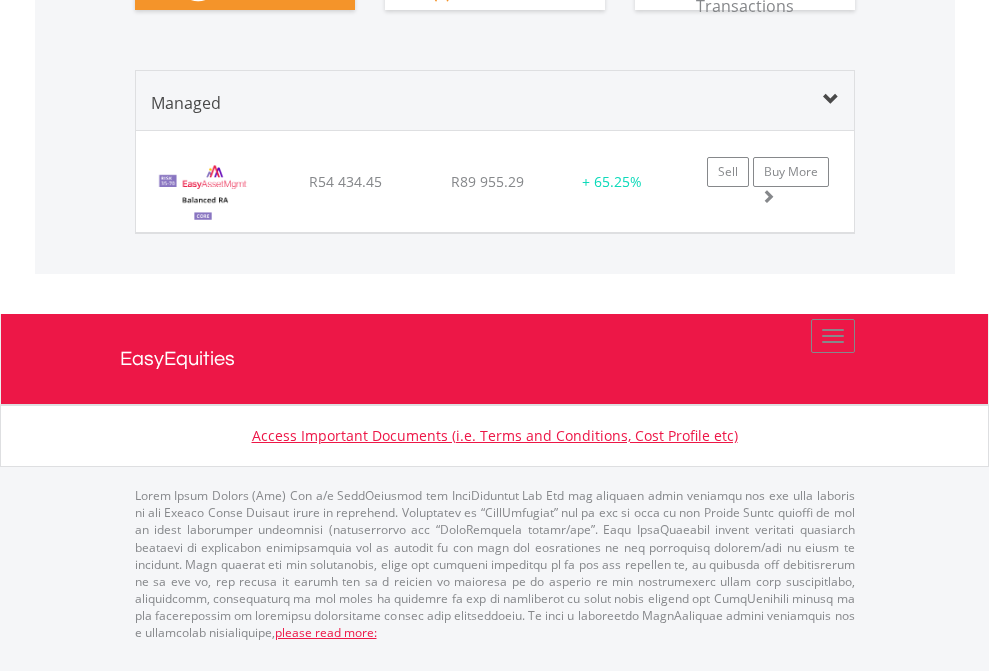 scroll, scrollTop: 144, scrollLeft: 0, axis: vertical 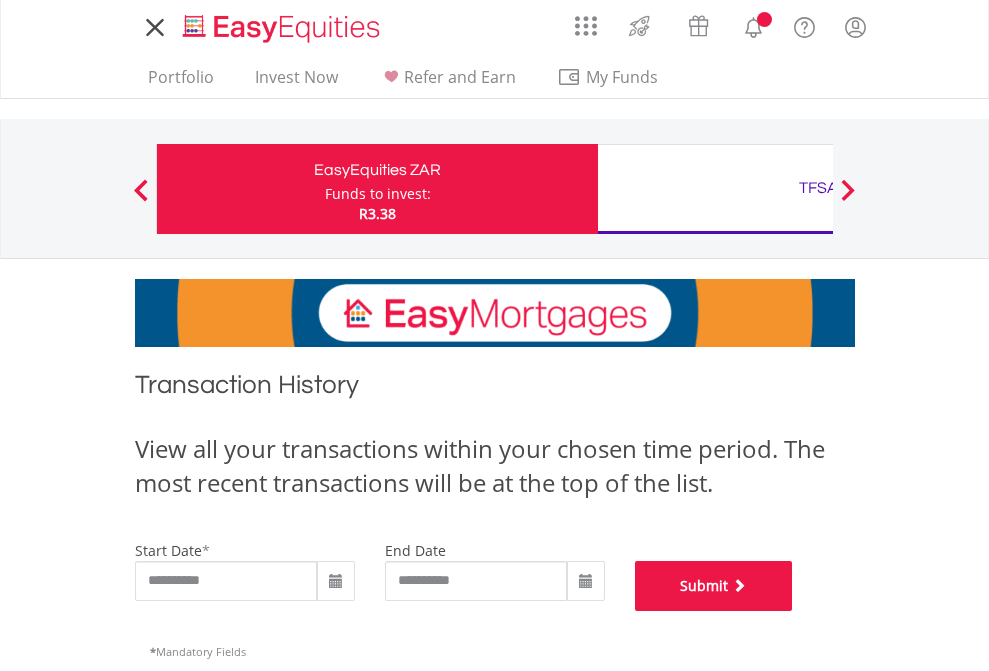 click on "Submit" at bounding box center [714, 586] 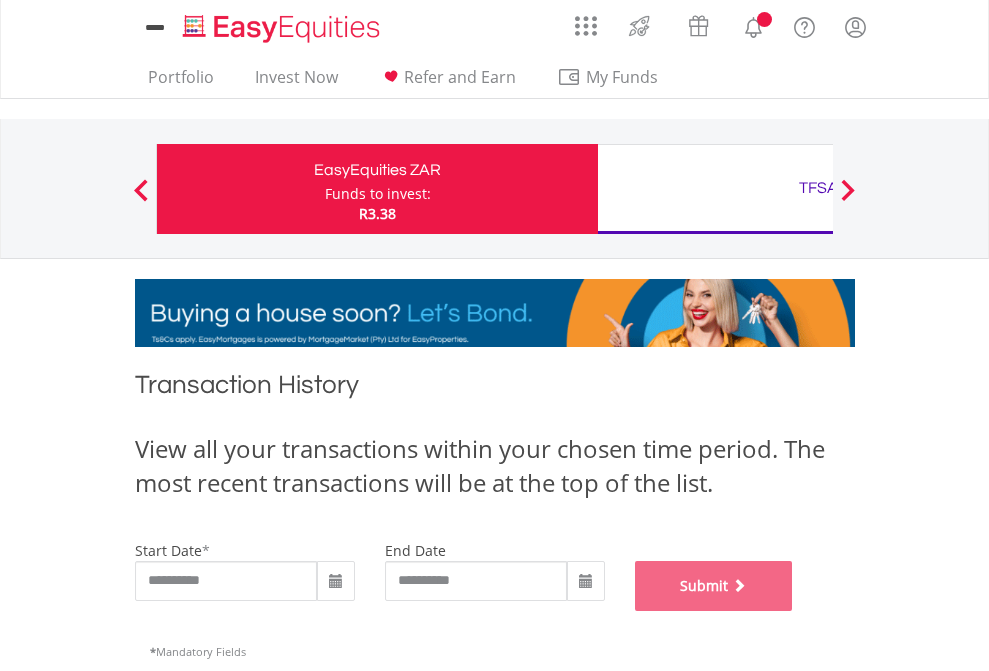 scroll, scrollTop: 811, scrollLeft: 0, axis: vertical 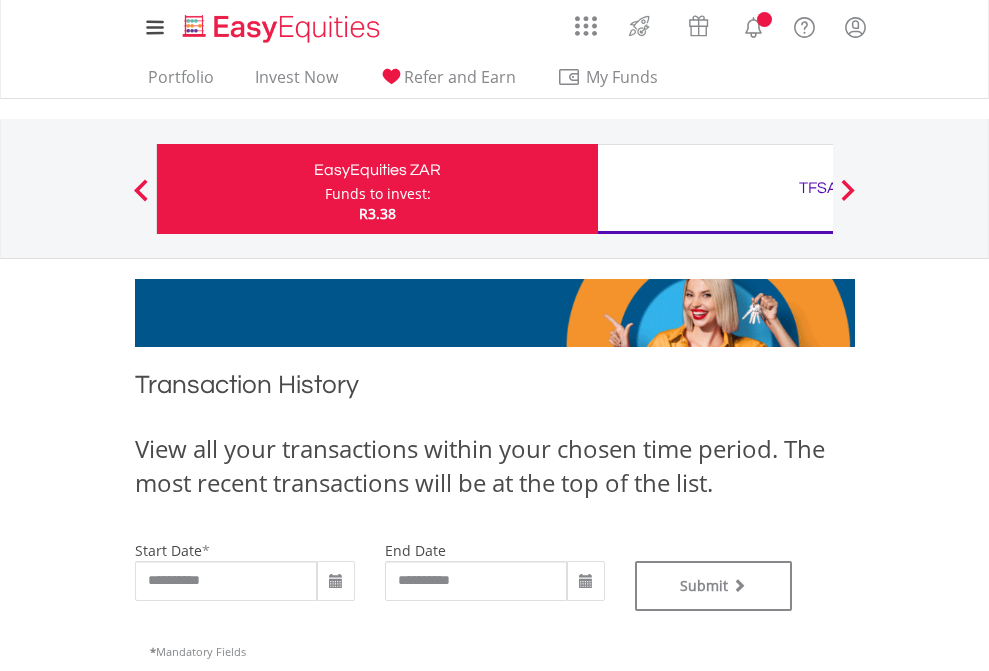click on "TFSA" at bounding box center (818, 188) 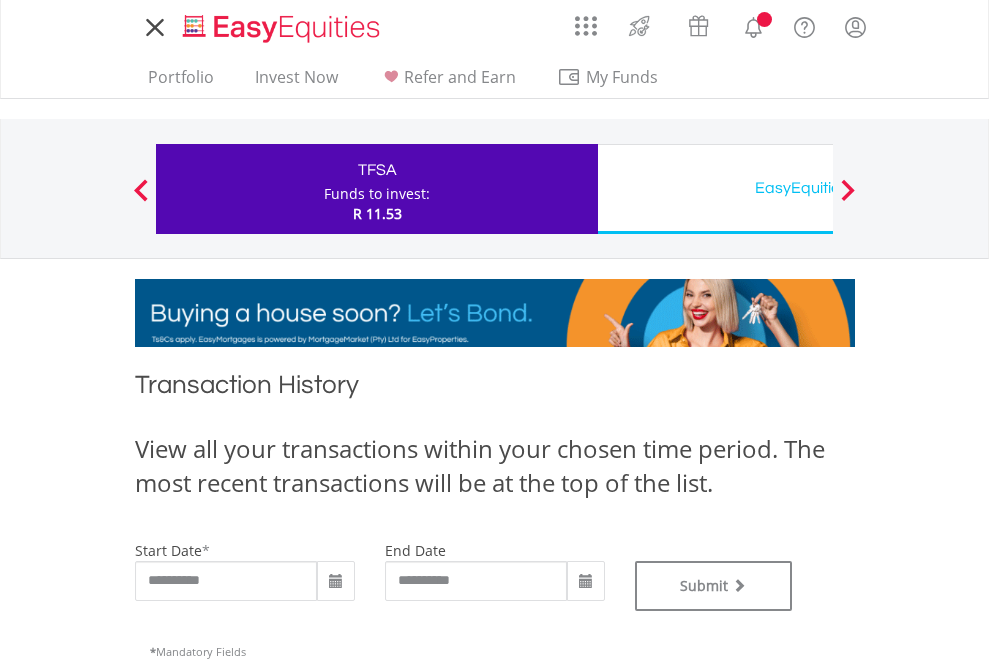 scroll, scrollTop: 0, scrollLeft: 0, axis: both 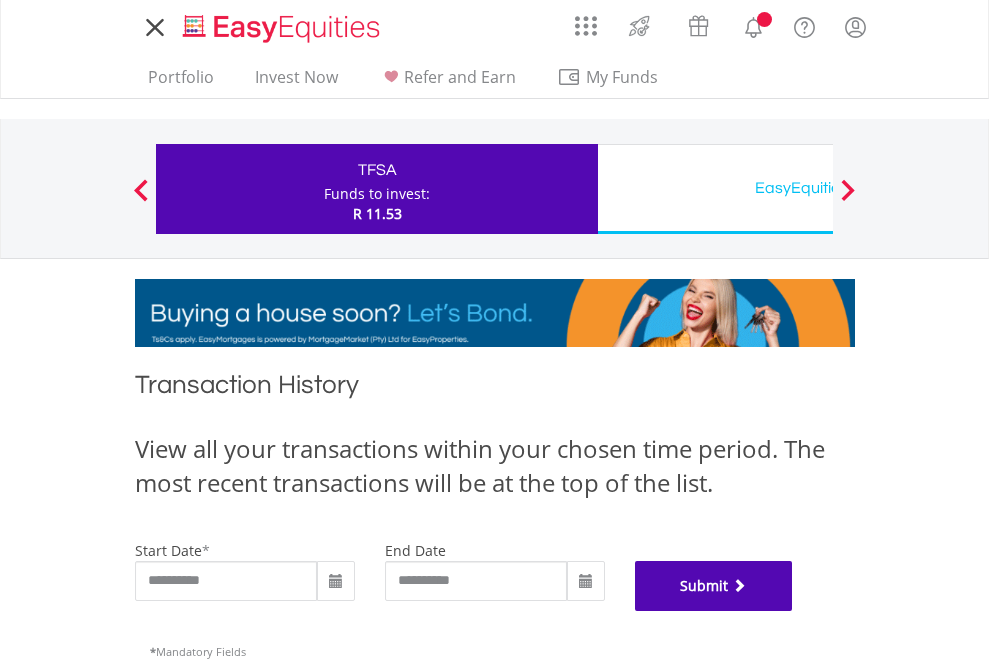 click on "Submit" at bounding box center (714, 586) 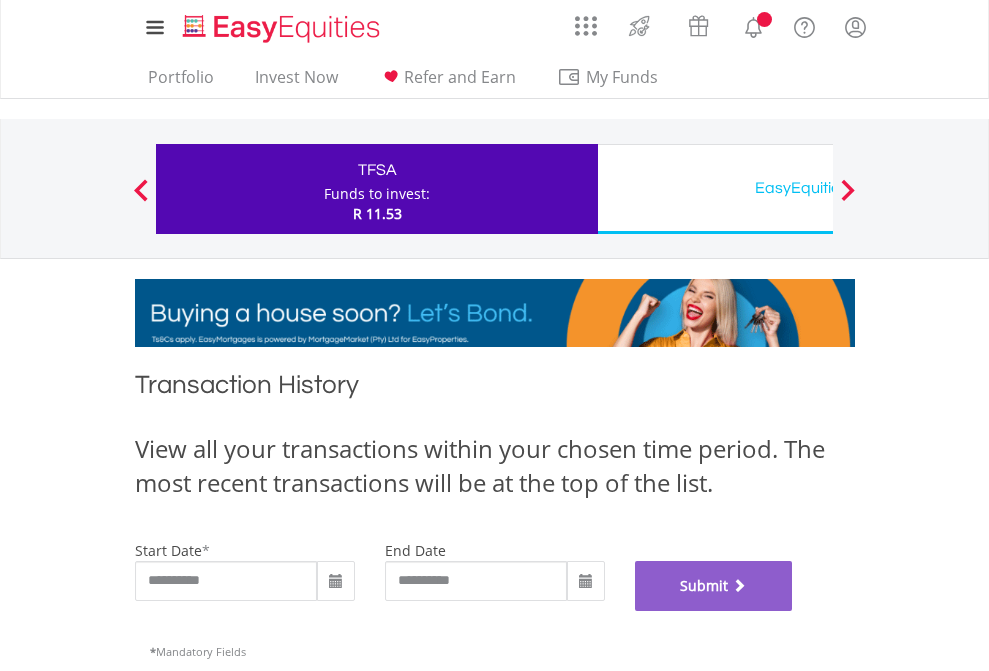 scroll, scrollTop: 811, scrollLeft: 0, axis: vertical 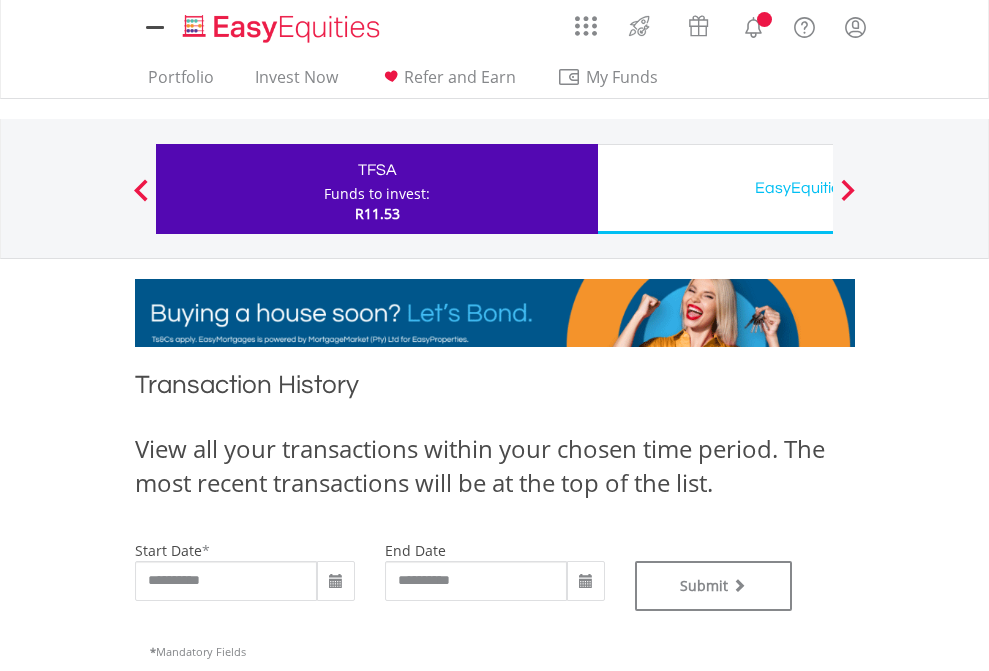 click on "EasyEquities USD" at bounding box center [818, 188] 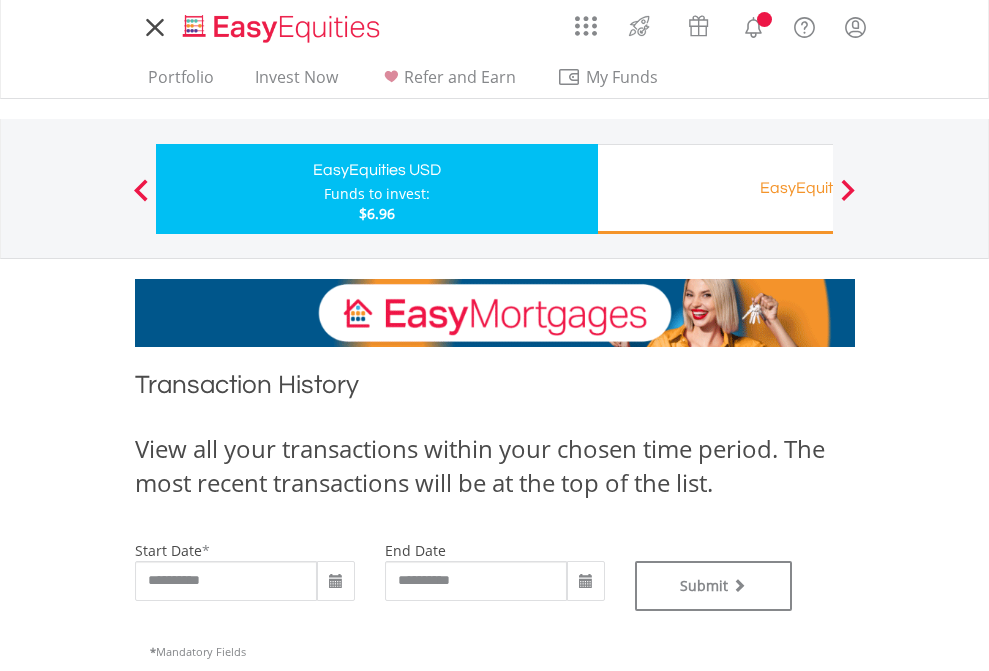 scroll, scrollTop: 0, scrollLeft: 0, axis: both 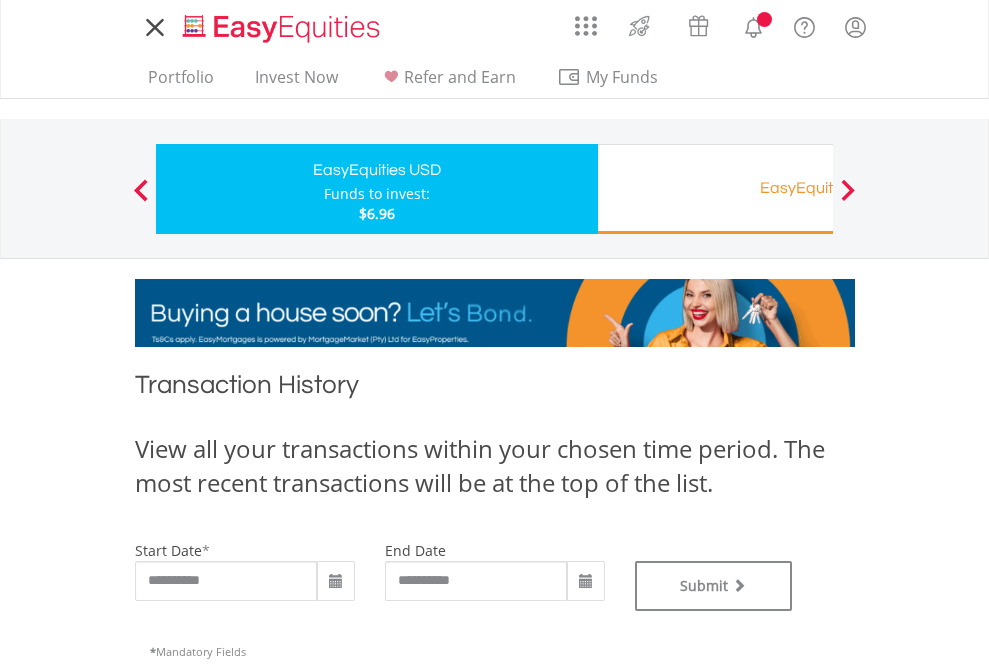 type on "**********" 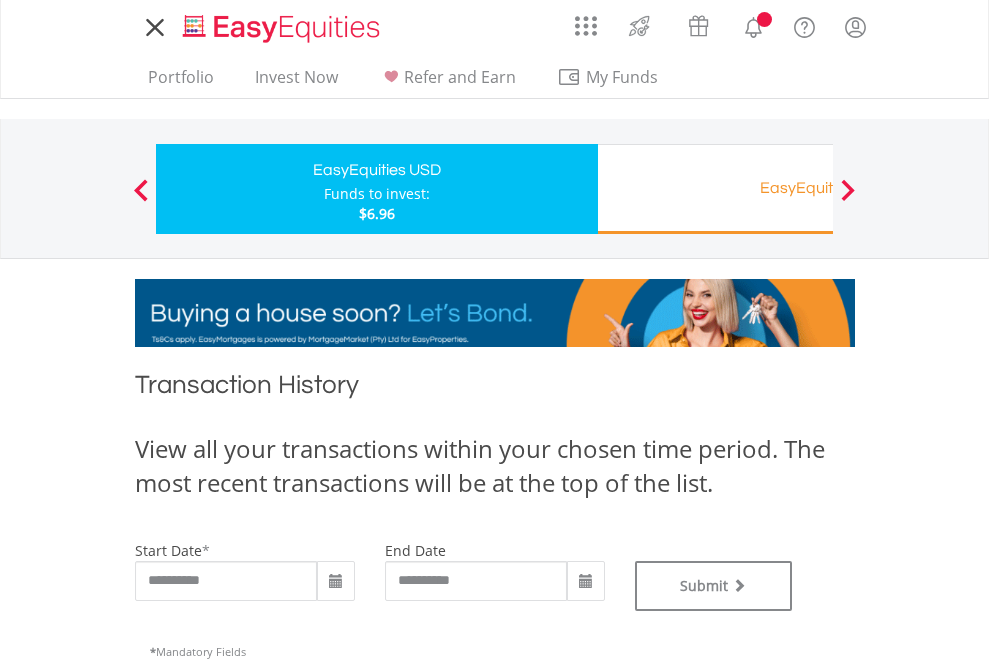 type on "**********" 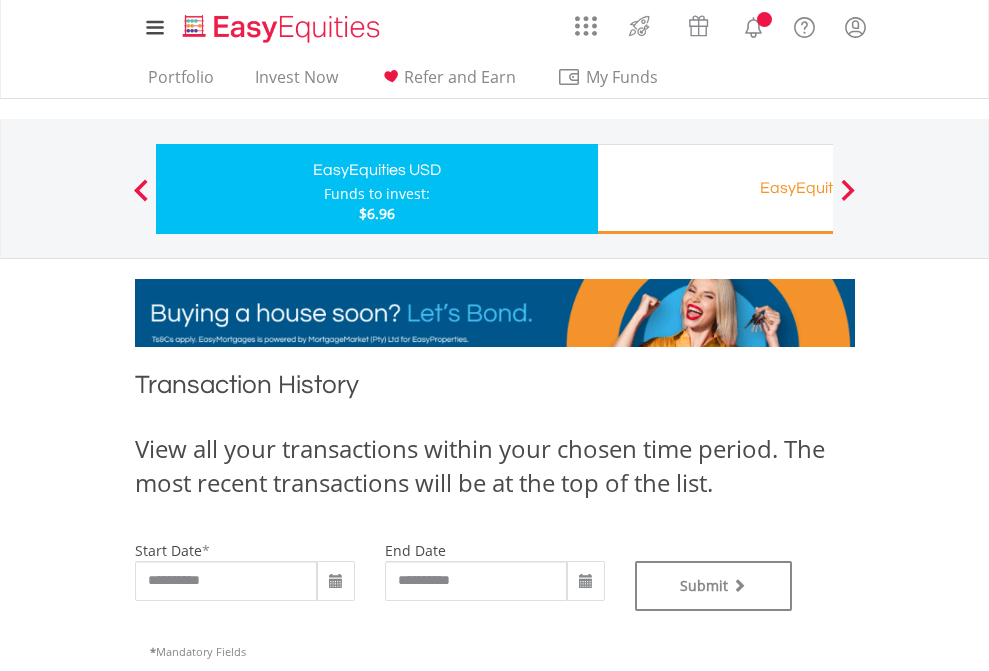scroll, scrollTop: 811, scrollLeft: 0, axis: vertical 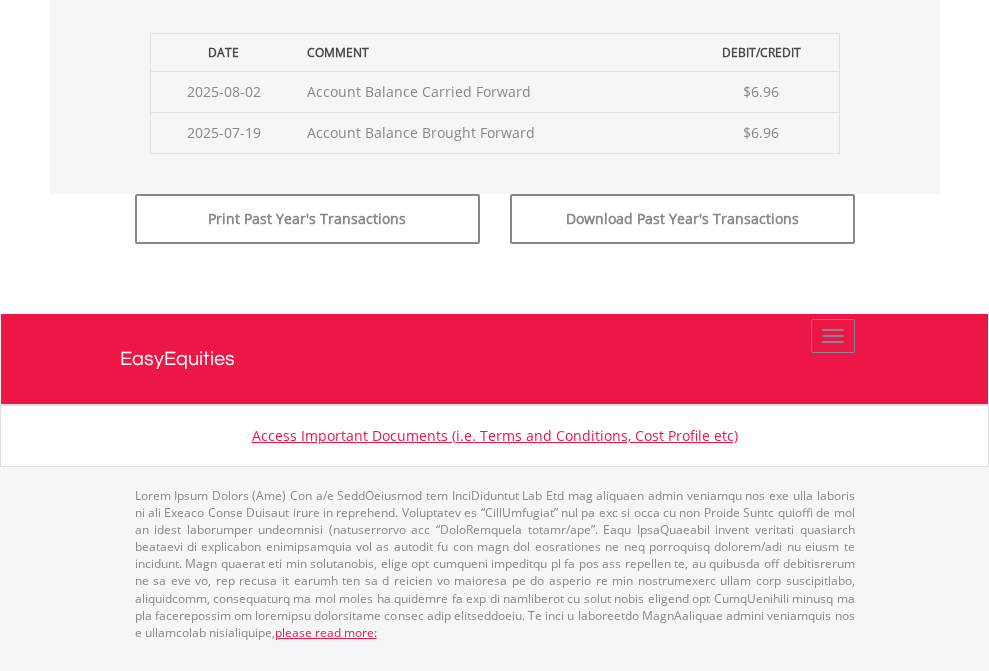 click on "Submit" at bounding box center (714, -183) 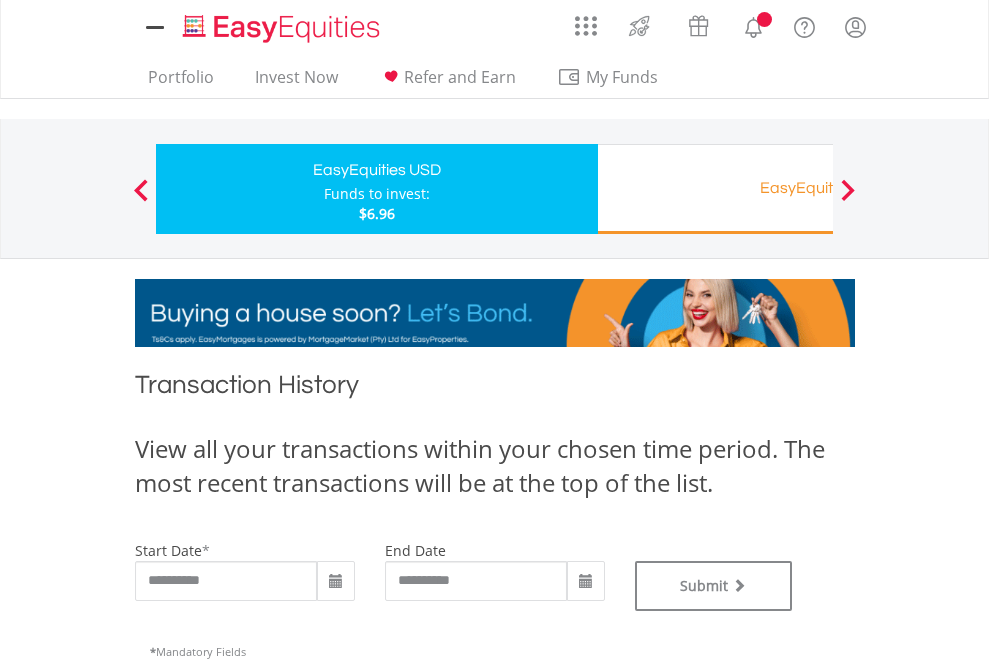 scroll, scrollTop: 0, scrollLeft: 0, axis: both 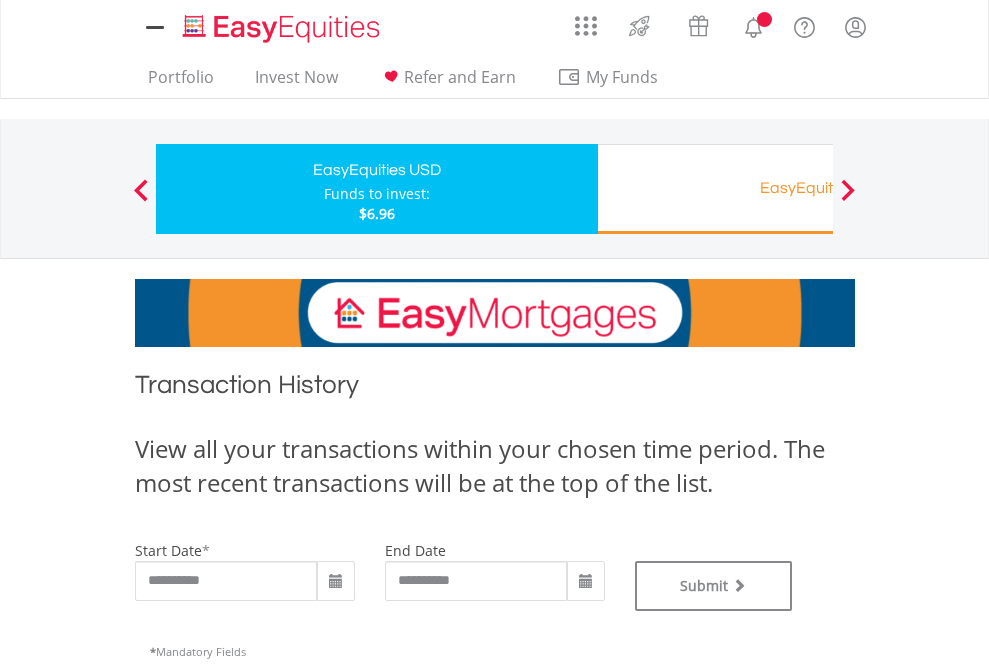 click on "EasyEquities RA" at bounding box center (818, 188) 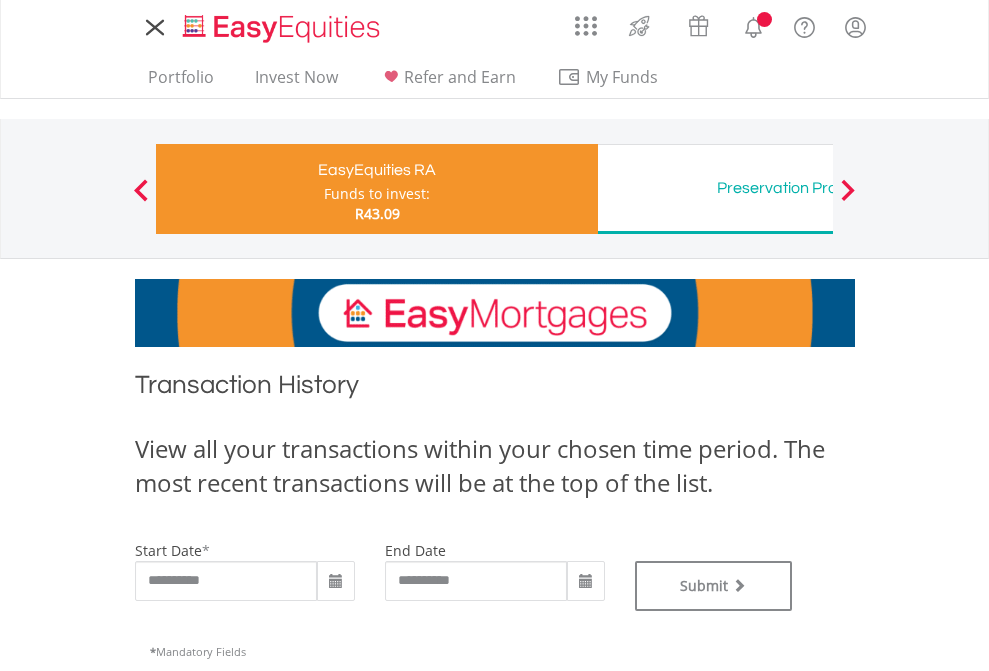 scroll, scrollTop: 0, scrollLeft: 0, axis: both 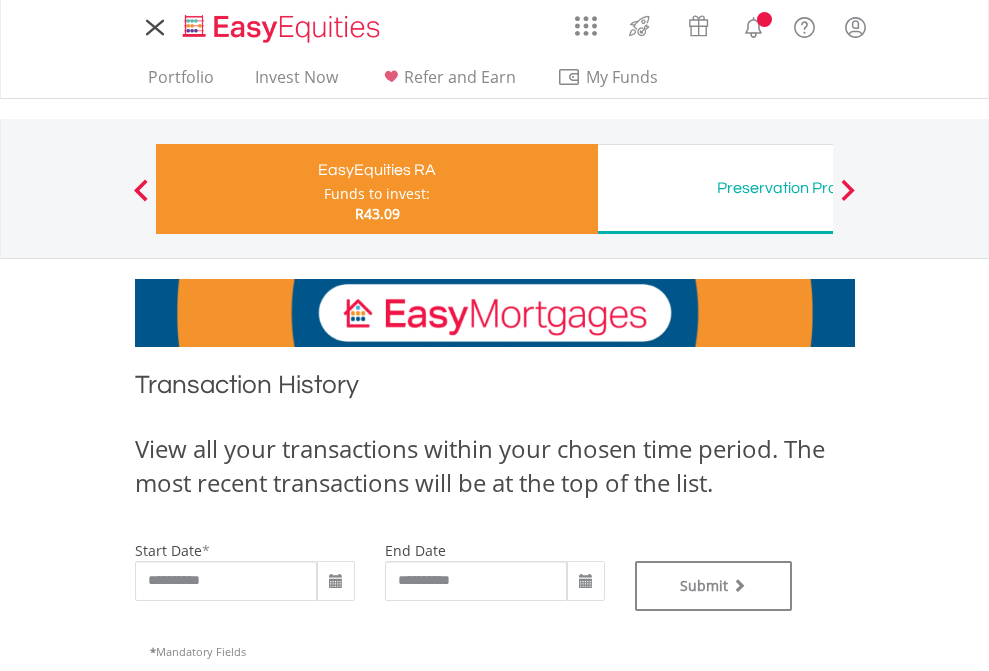 type on "**********" 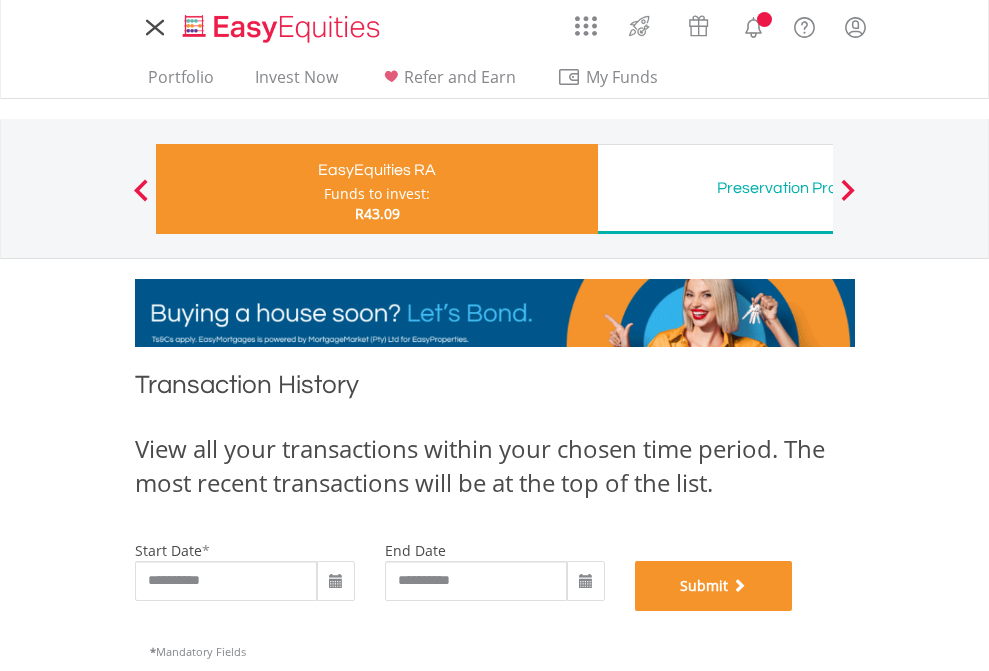 click on "Submit" at bounding box center [714, 586] 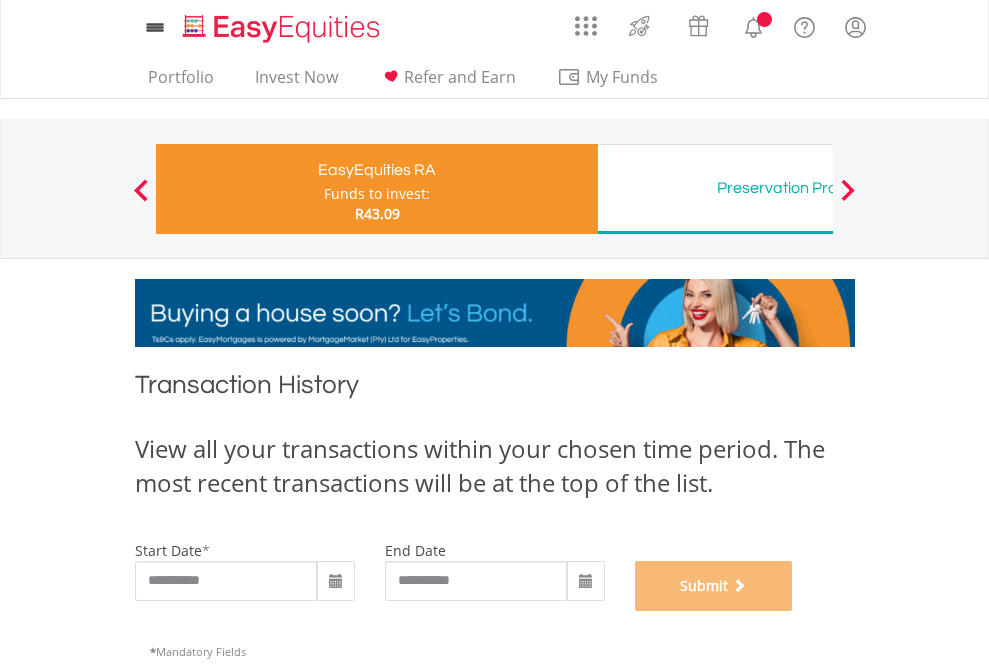 scroll, scrollTop: 811, scrollLeft: 0, axis: vertical 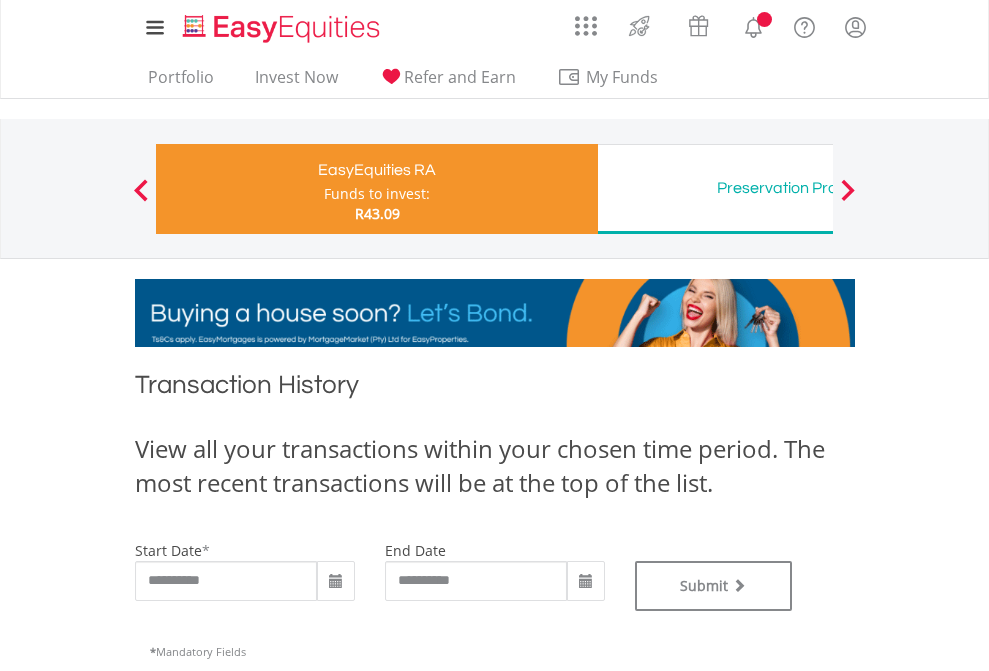 click on "Preservation Provident Fund" at bounding box center (818, 188) 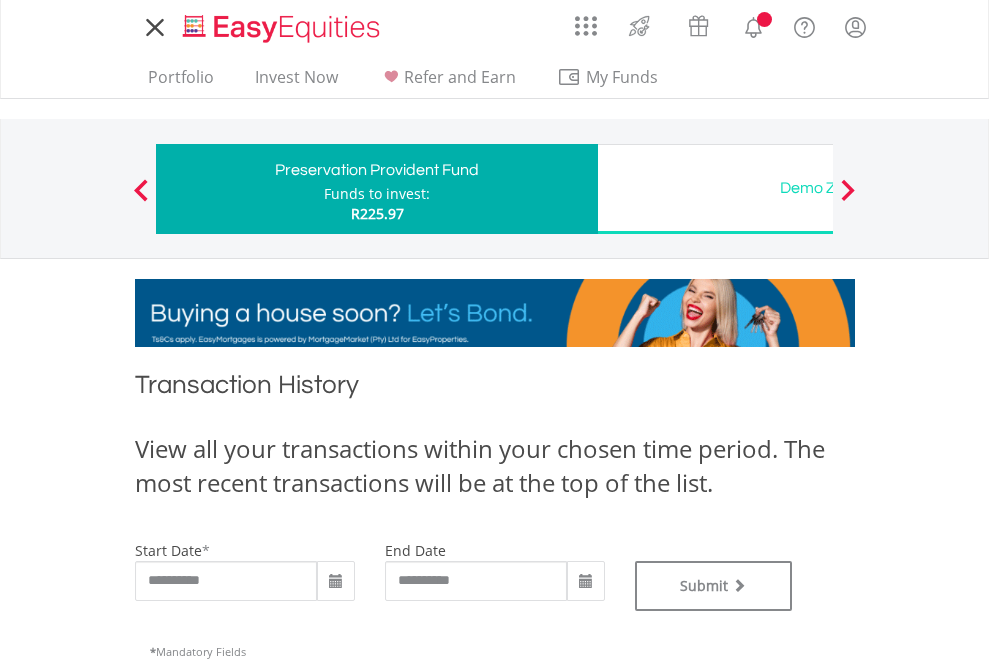 scroll, scrollTop: 0, scrollLeft: 0, axis: both 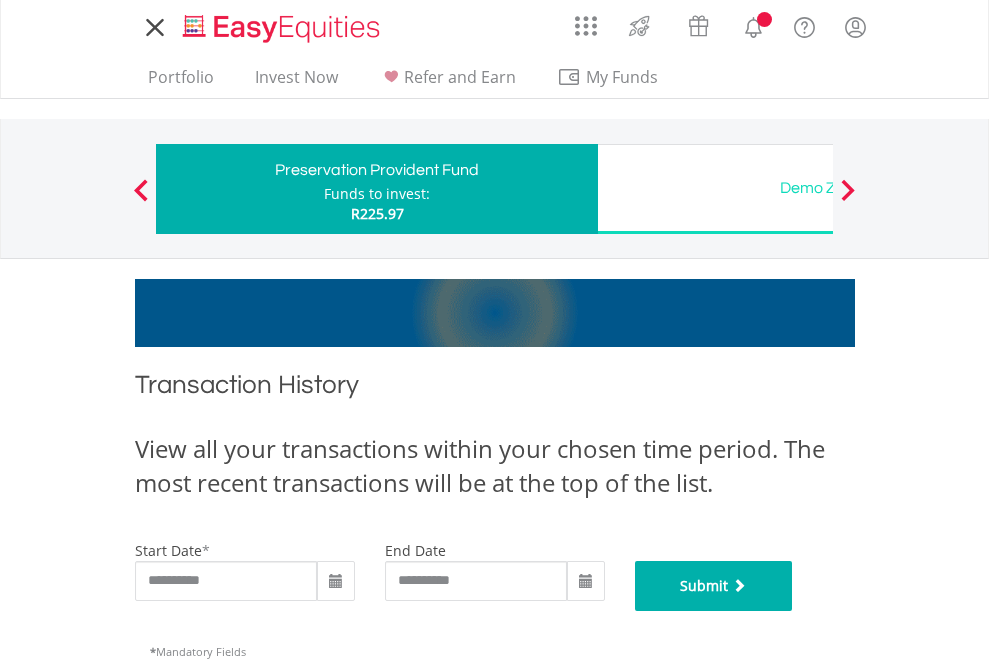 click on "Submit" at bounding box center [714, 586] 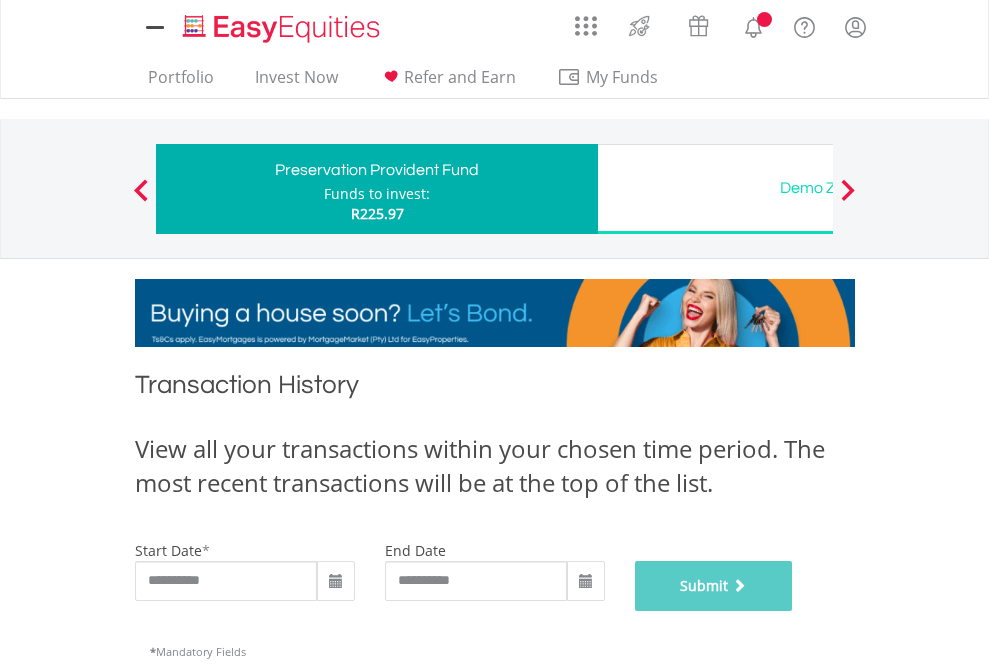 scroll, scrollTop: 811, scrollLeft: 0, axis: vertical 